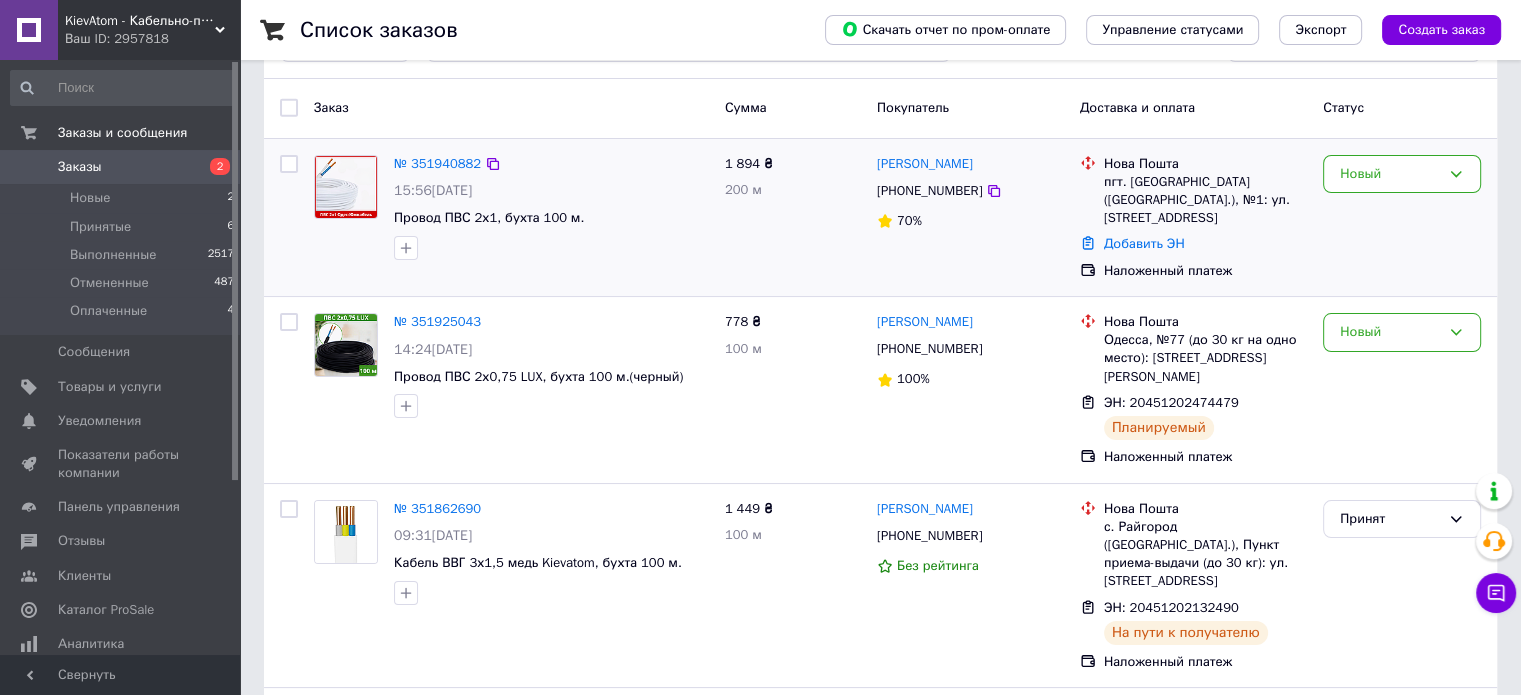 scroll, scrollTop: 0, scrollLeft: 0, axis: both 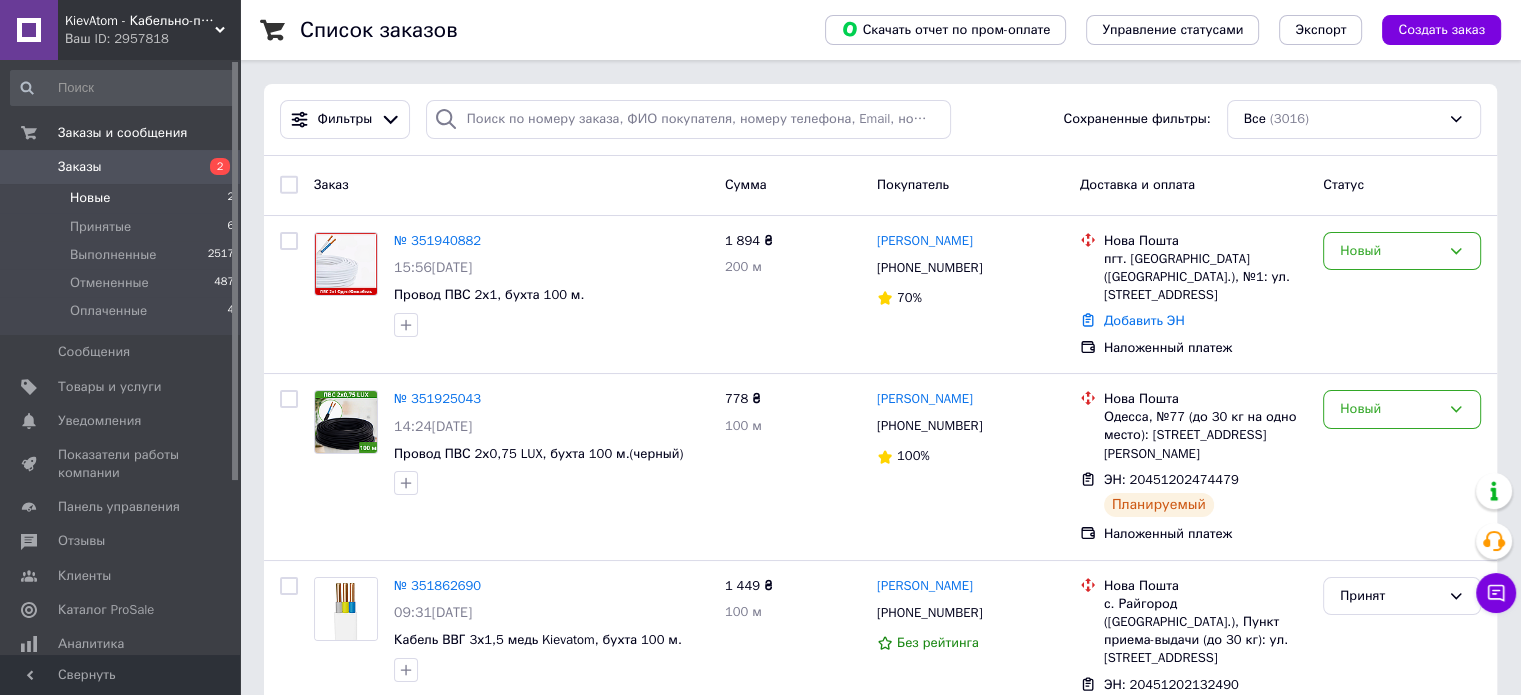 click on "Новые" at bounding box center (90, 198) 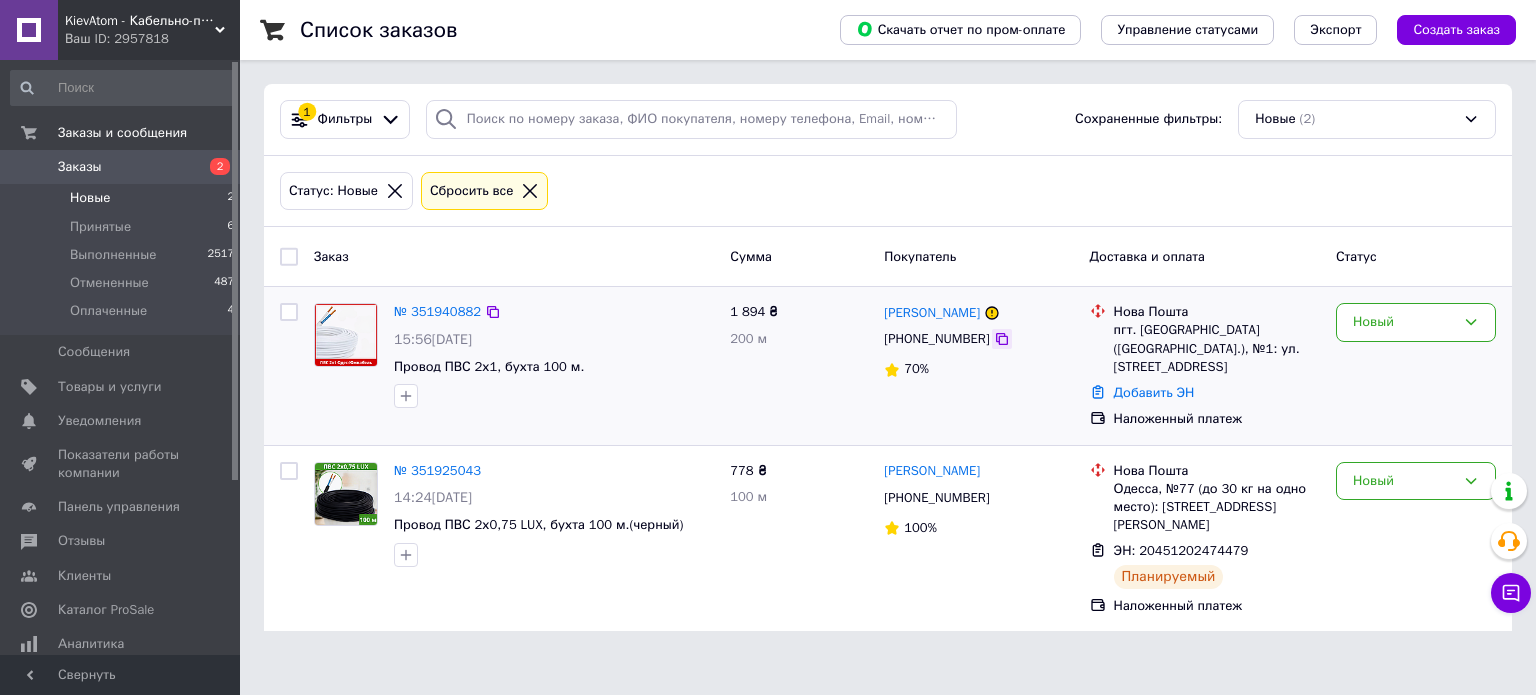 click 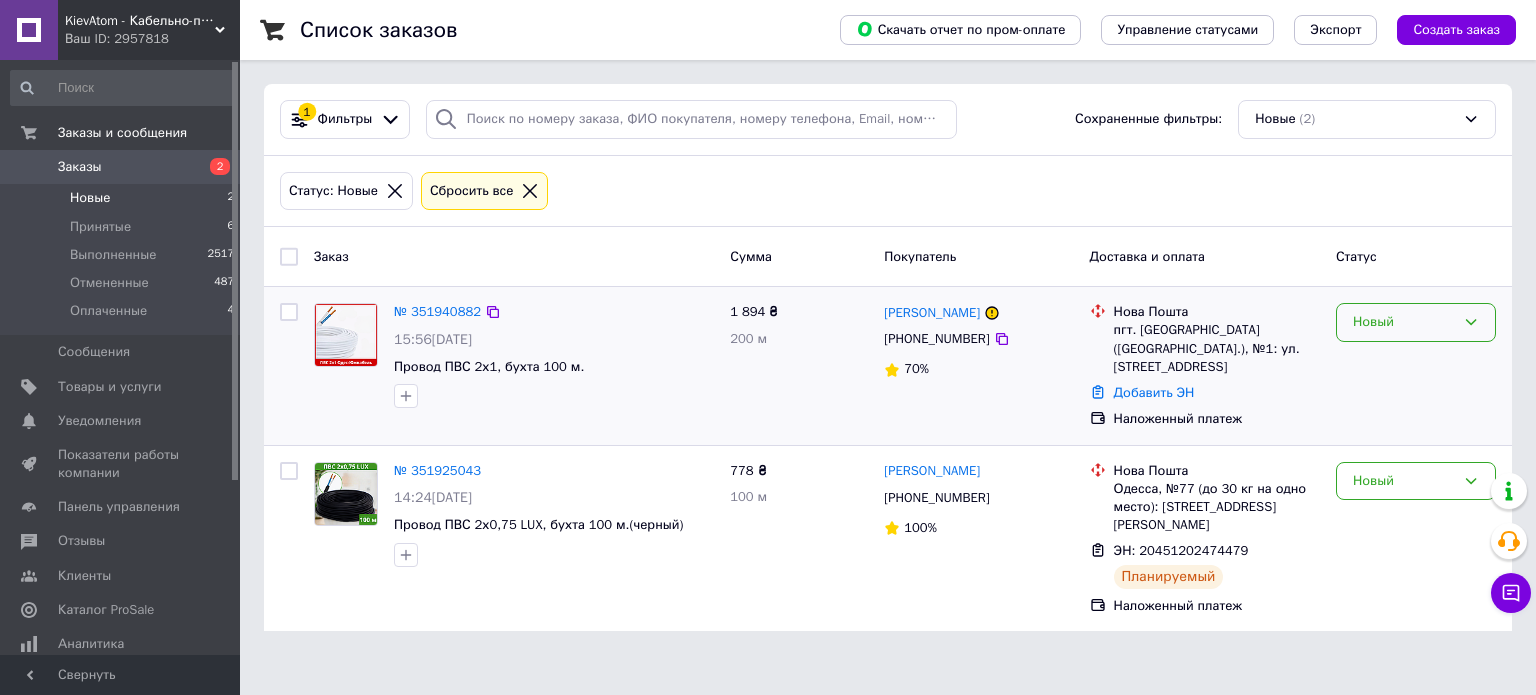 click on "Новый" at bounding box center [1404, 322] 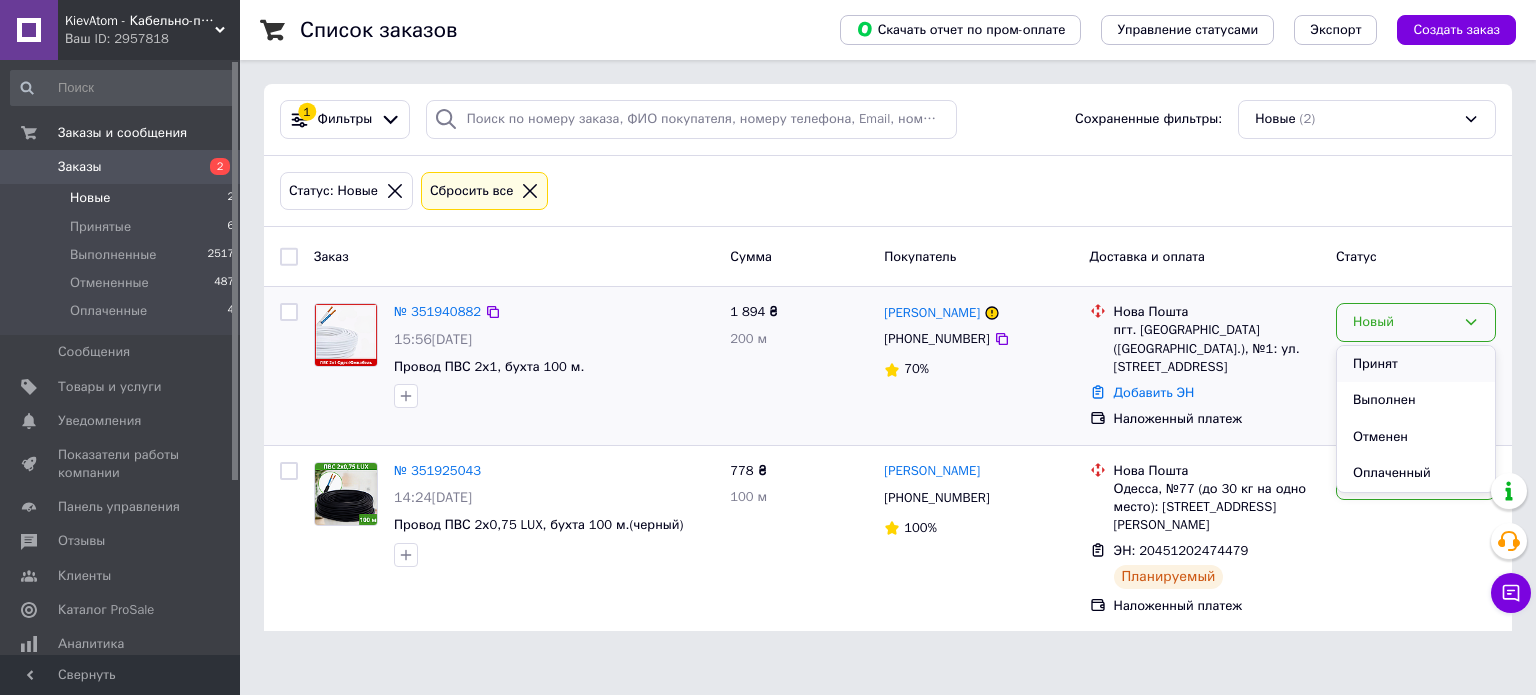 click on "Принят" at bounding box center [1416, 364] 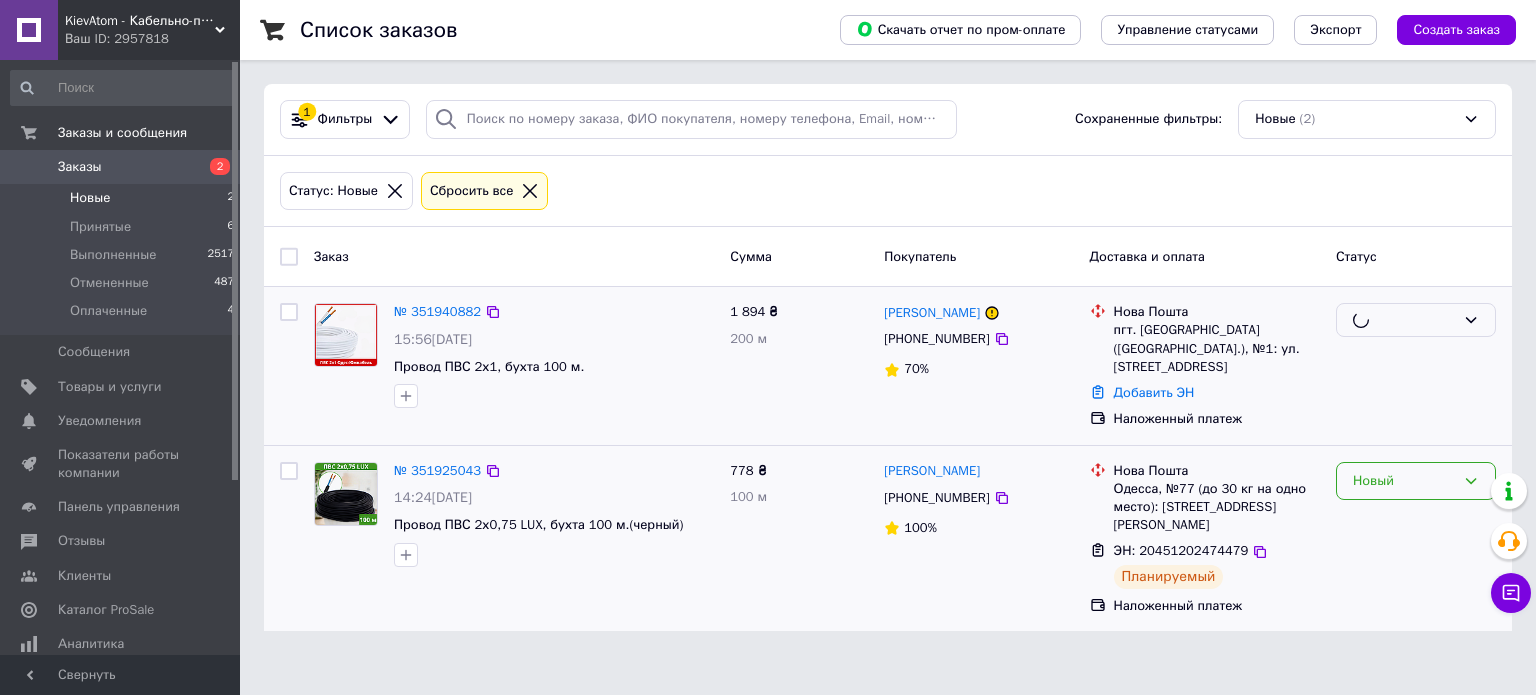 click on "Новый" at bounding box center (1404, 481) 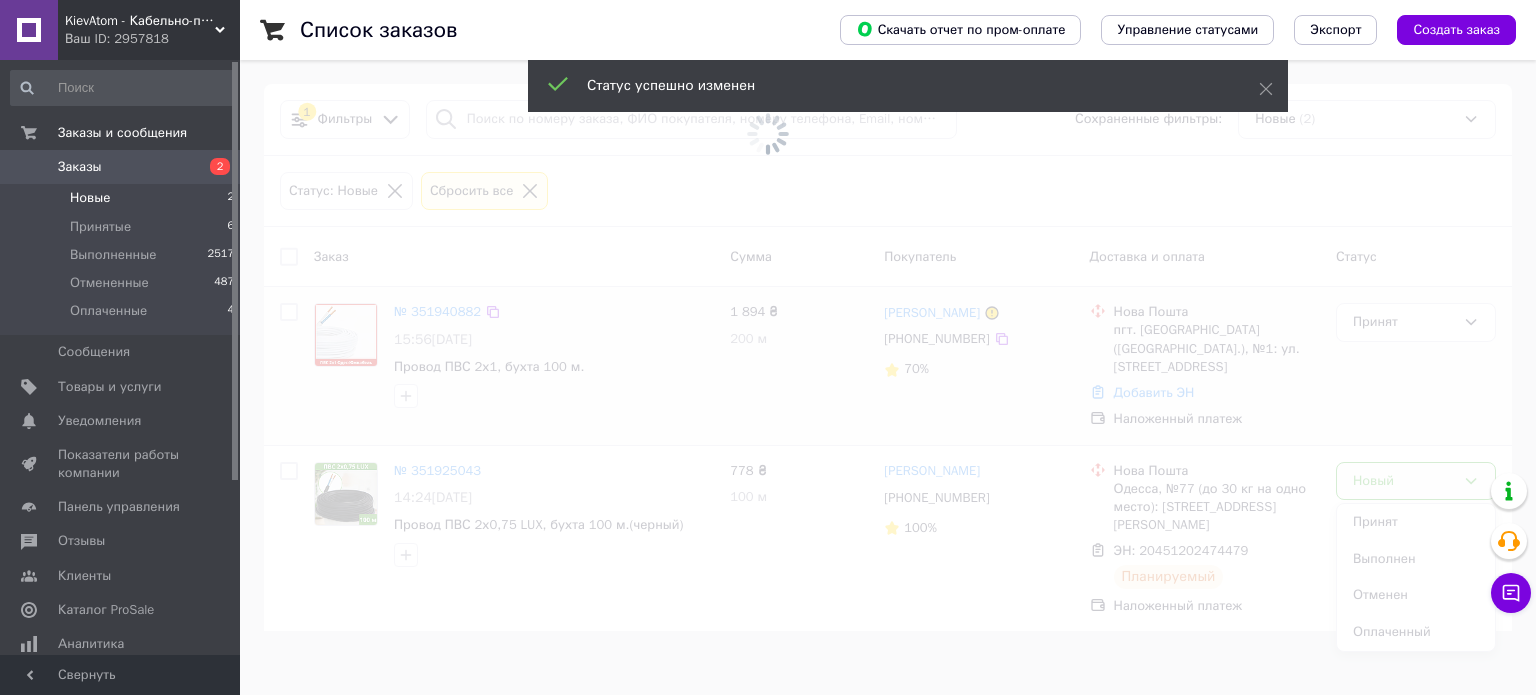 click at bounding box center (768, 347) 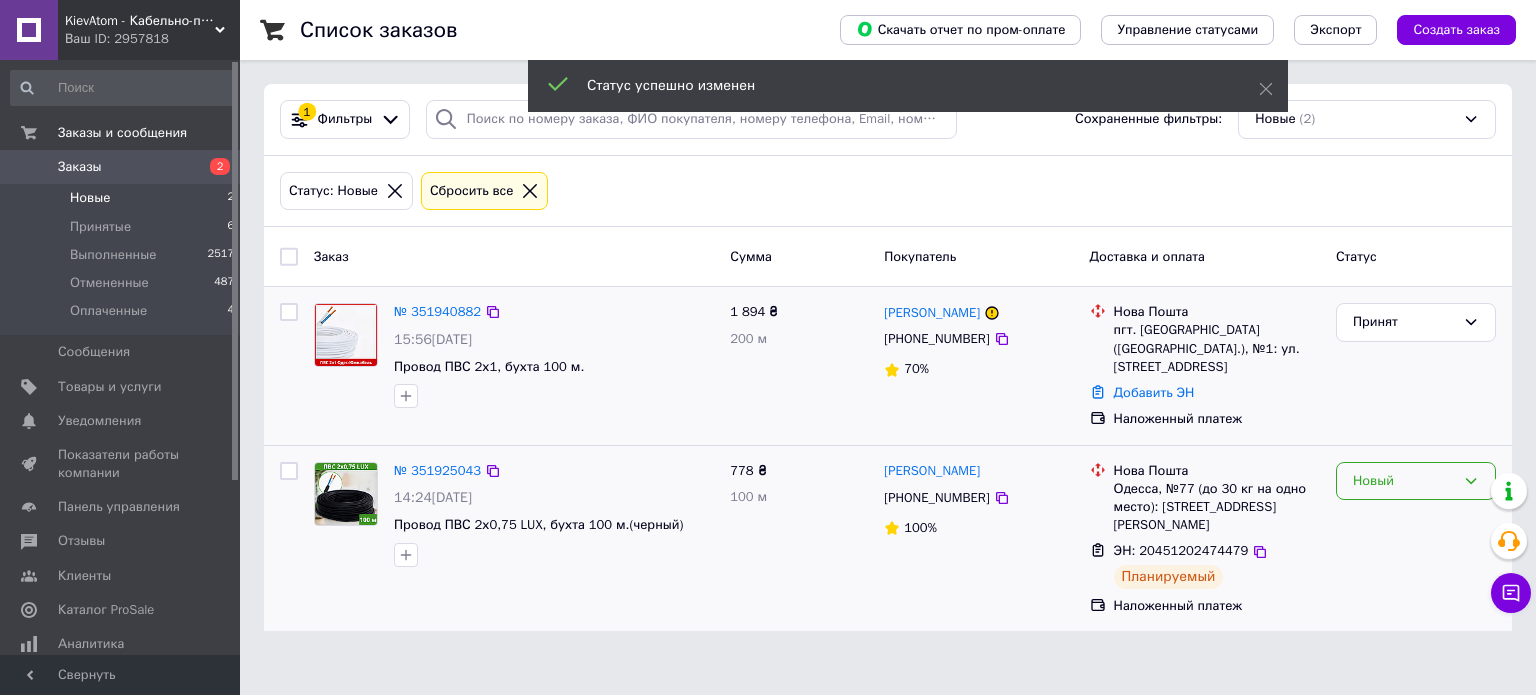 click on "Новый" at bounding box center (1404, 481) 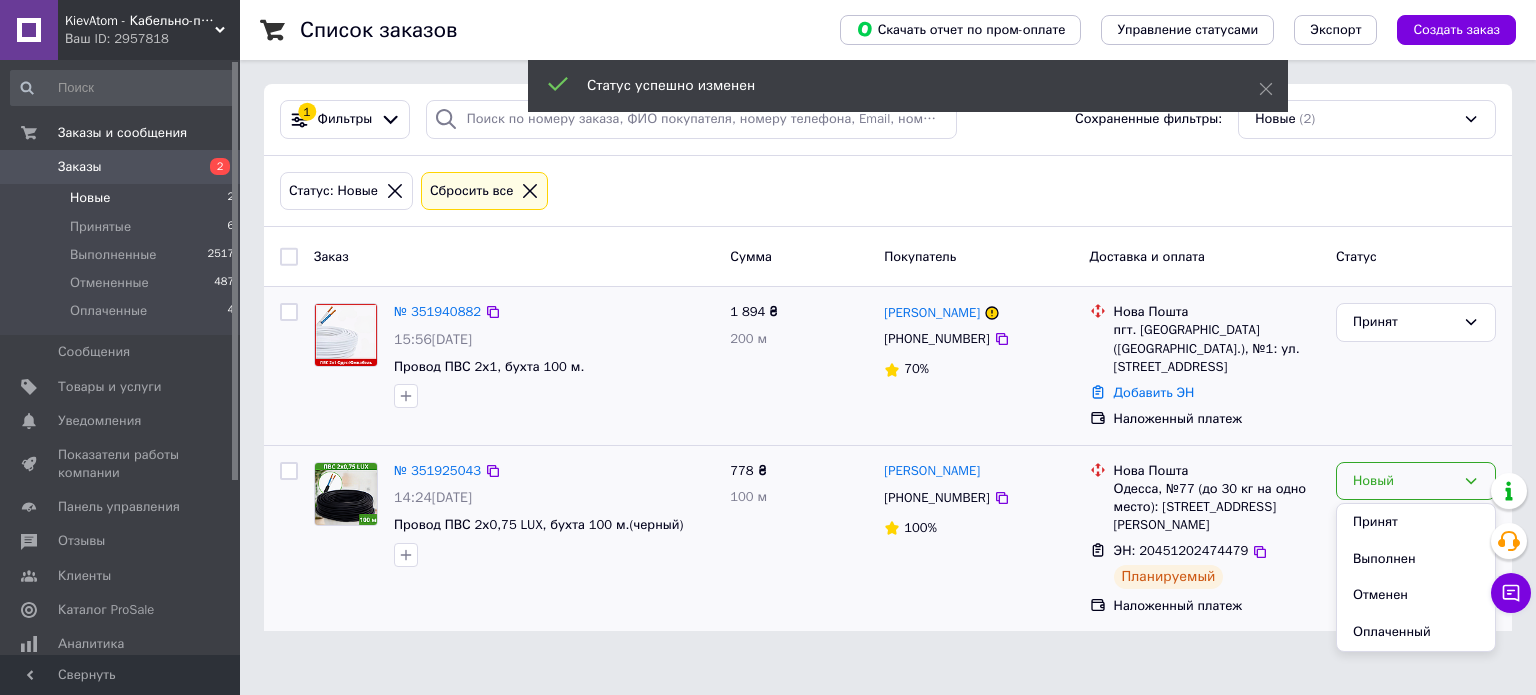 click on "Принят" at bounding box center [1416, 522] 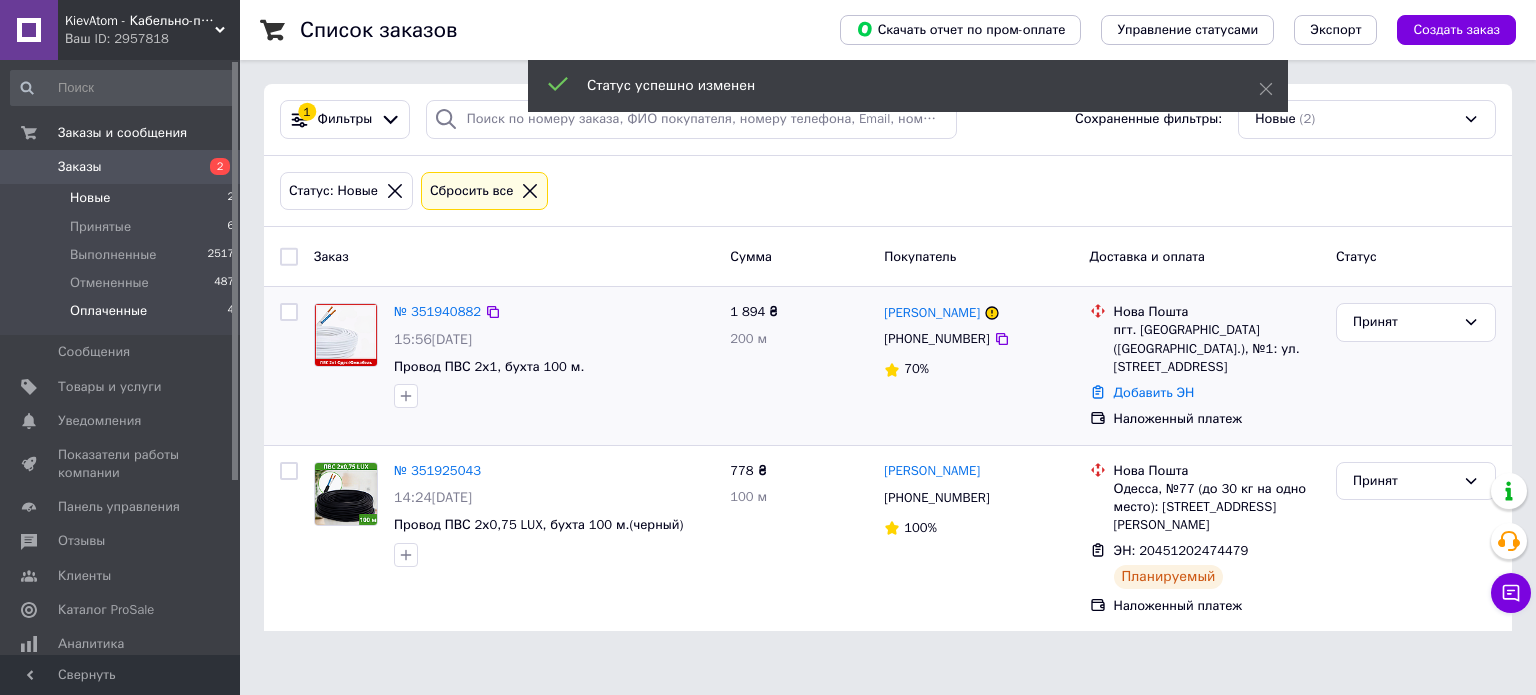 click on "Оплаченные" at bounding box center (108, 311) 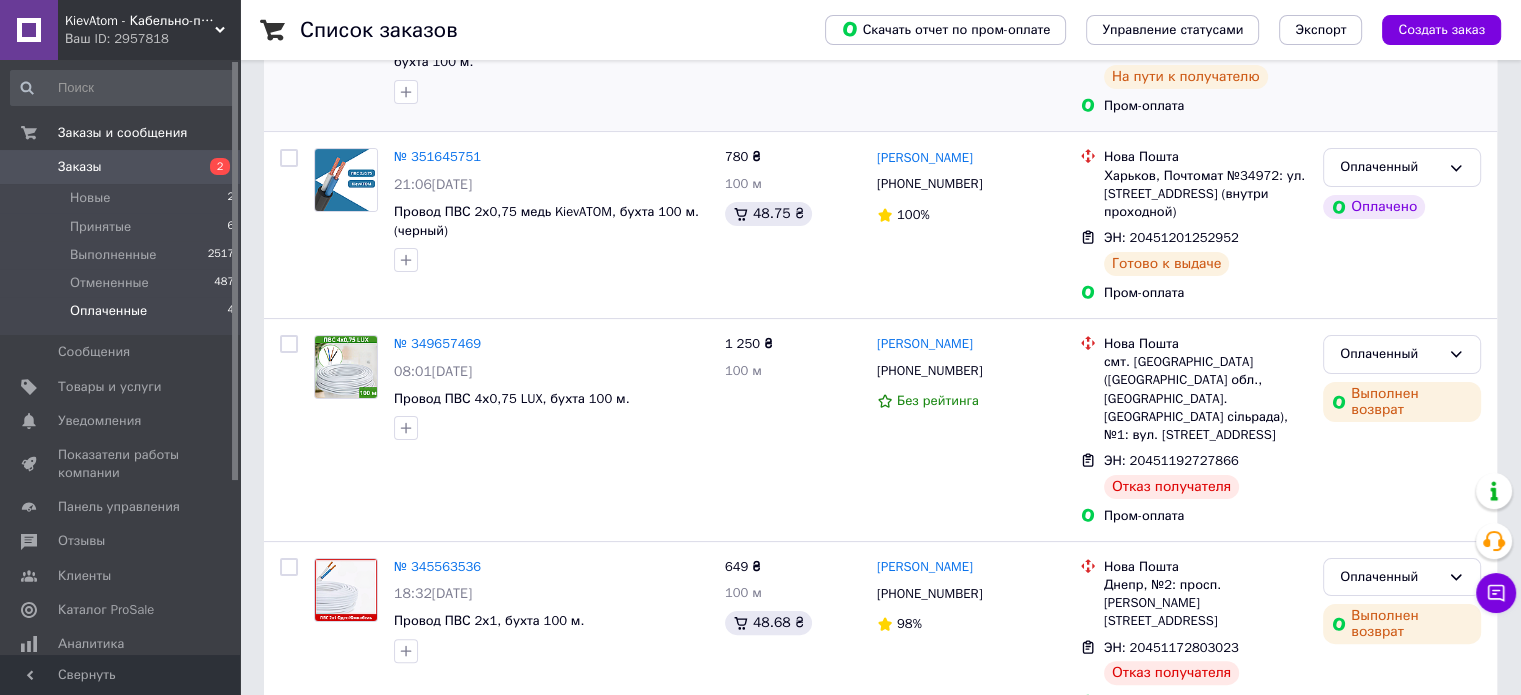 scroll, scrollTop: 0, scrollLeft: 0, axis: both 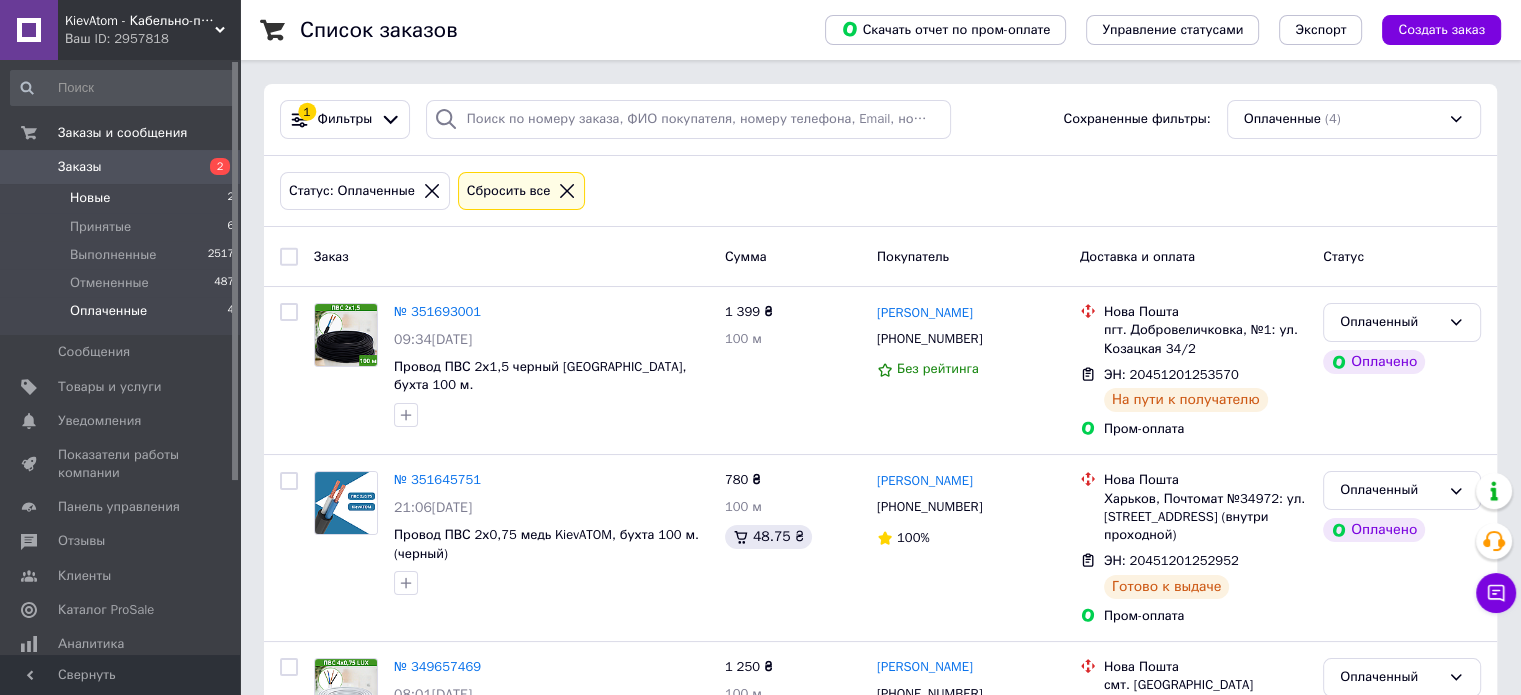 click on "Новые 2" at bounding box center (123, 198) 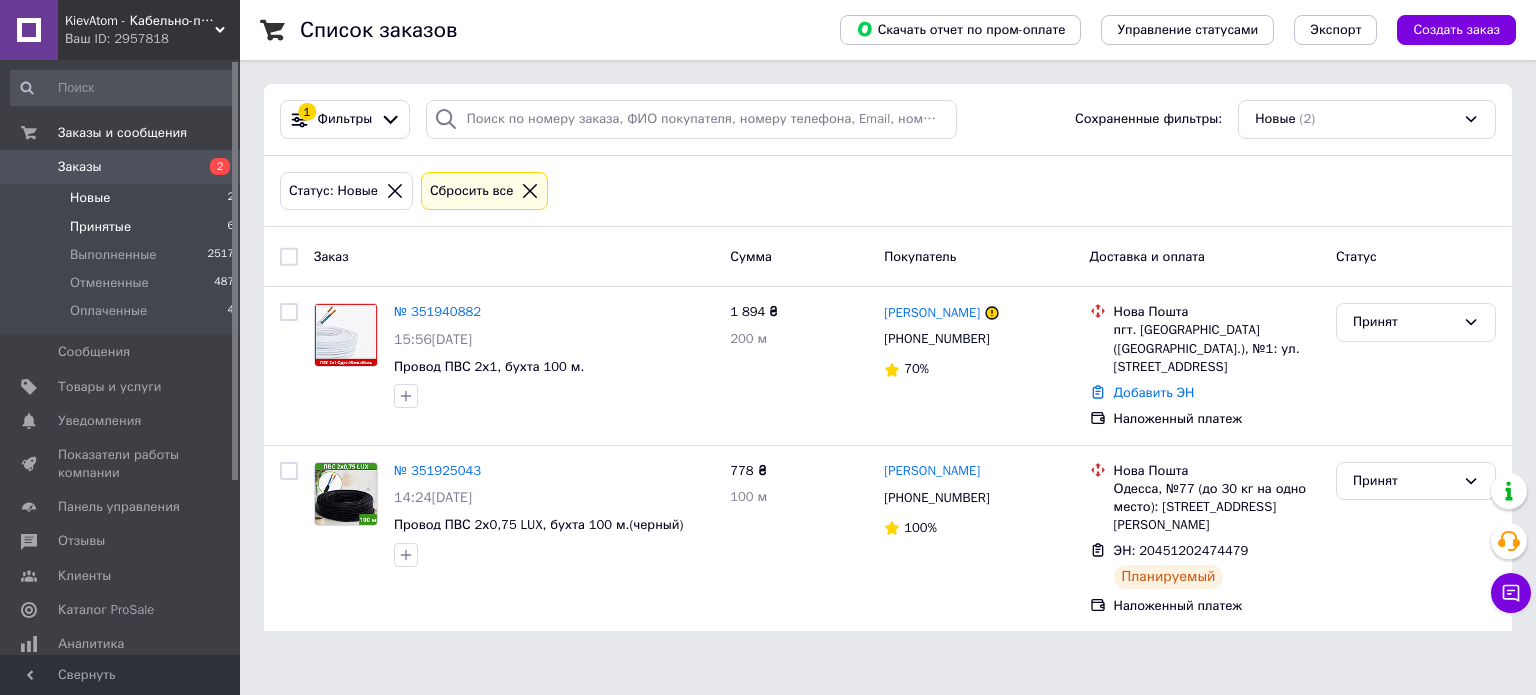 click on "Принятые 6" at bounding box center [123, 227] 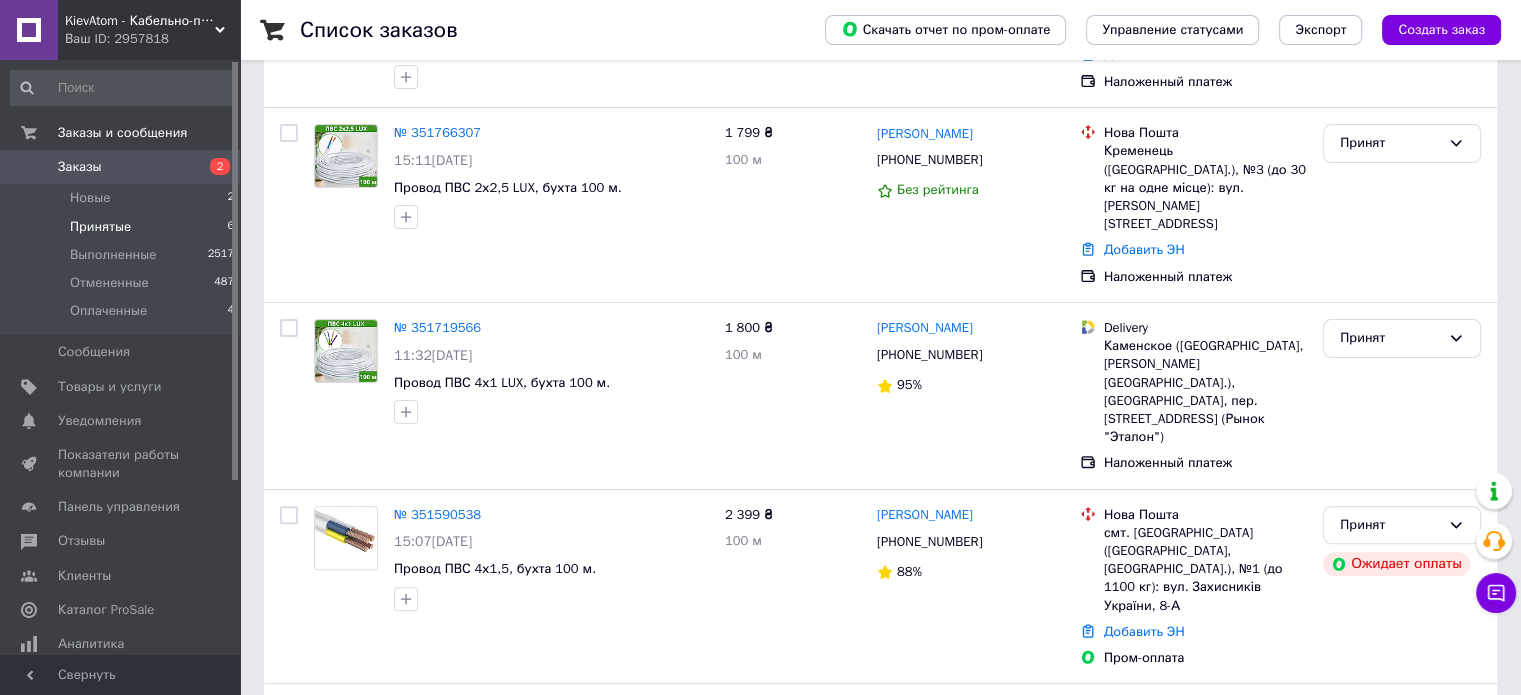 scroll, scrollTop: 565, scrollLeft: 0, axis: vertical 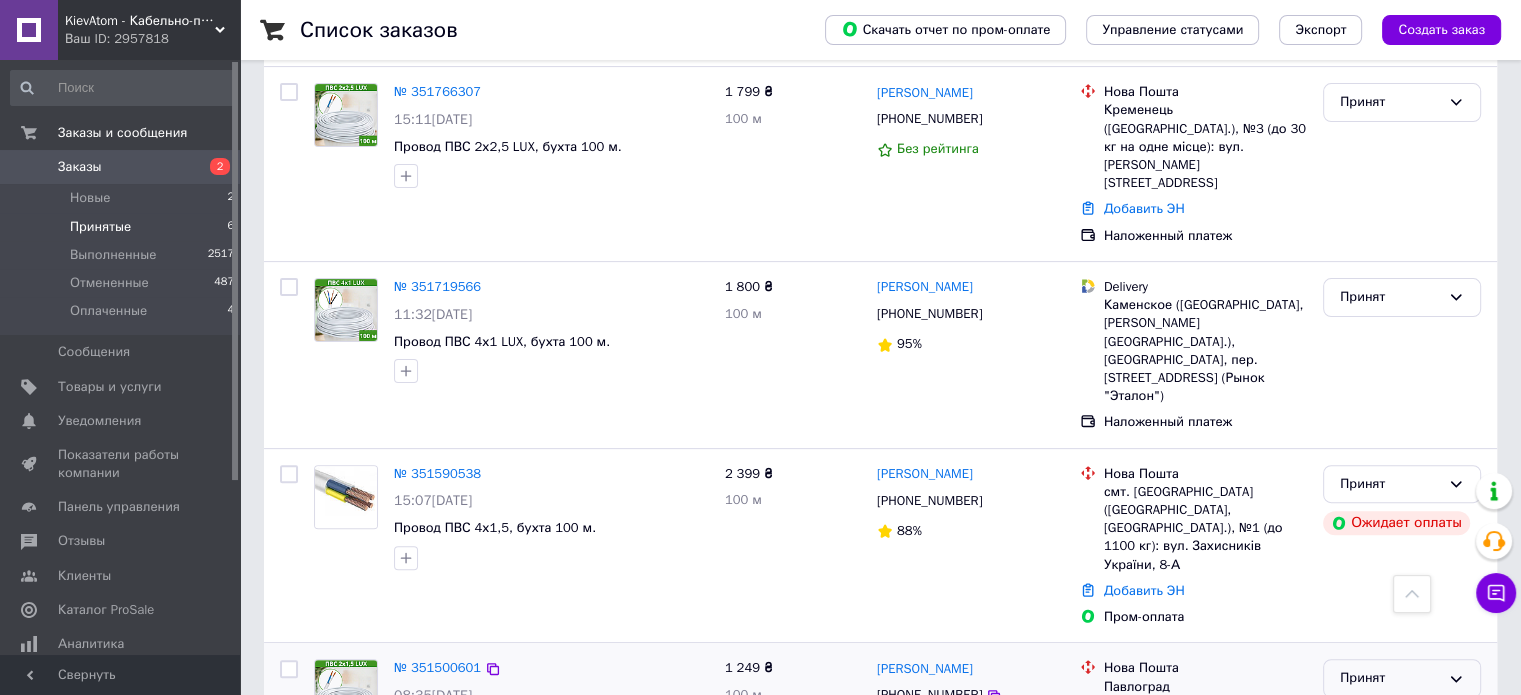click on "Принят" at bounding box center [1402, 678] 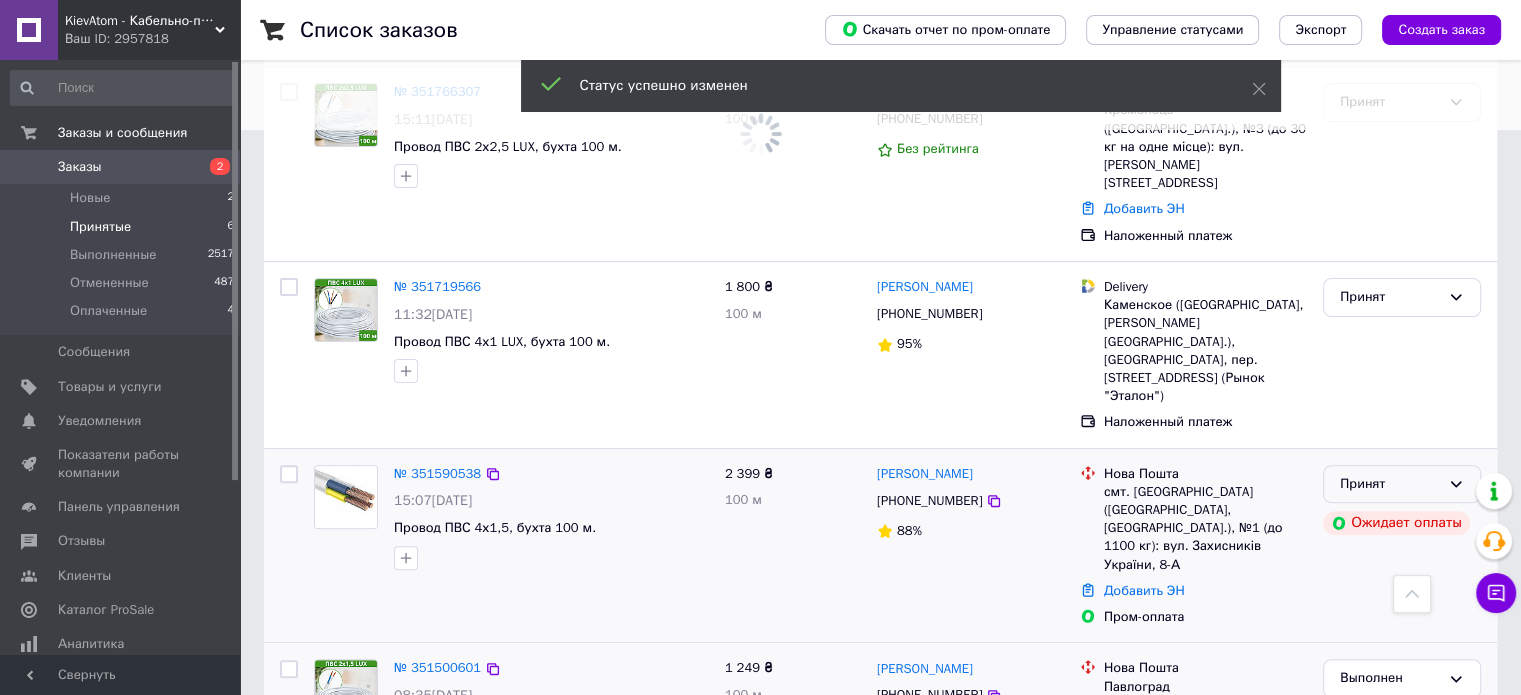 click on "Принят" at bounding box center (1390, 484) 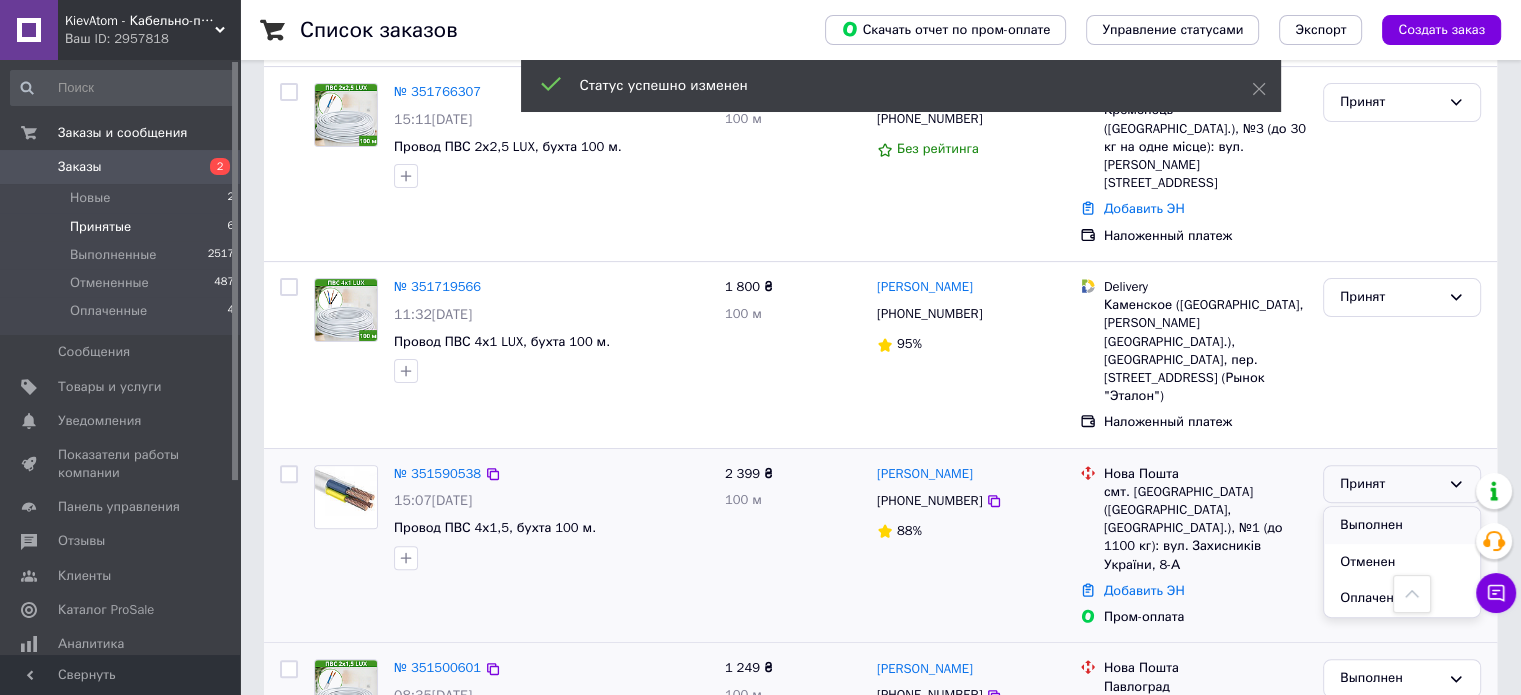 scroll, scrollTop: 545, scrollLeft: 0, axis: vertical 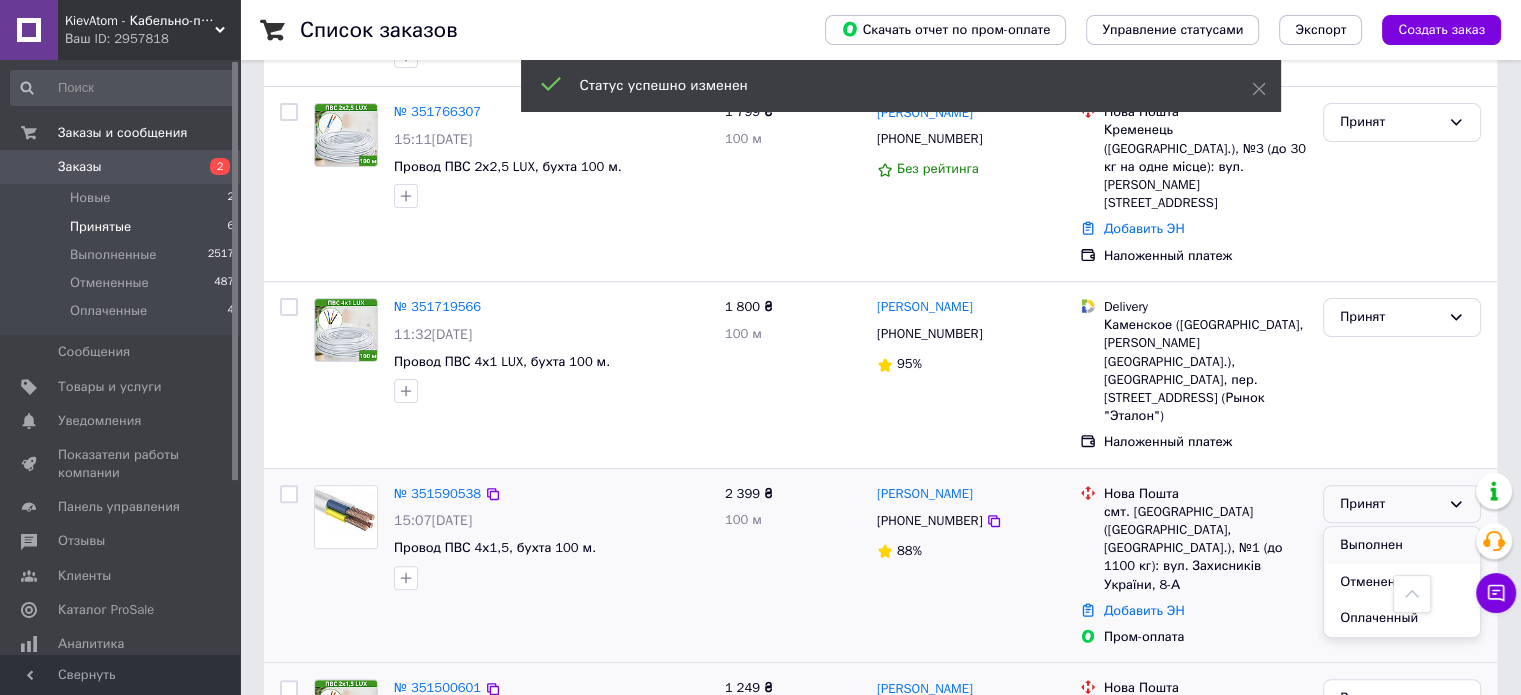 click on "Выполнен" at bounding box center [1402, 545] 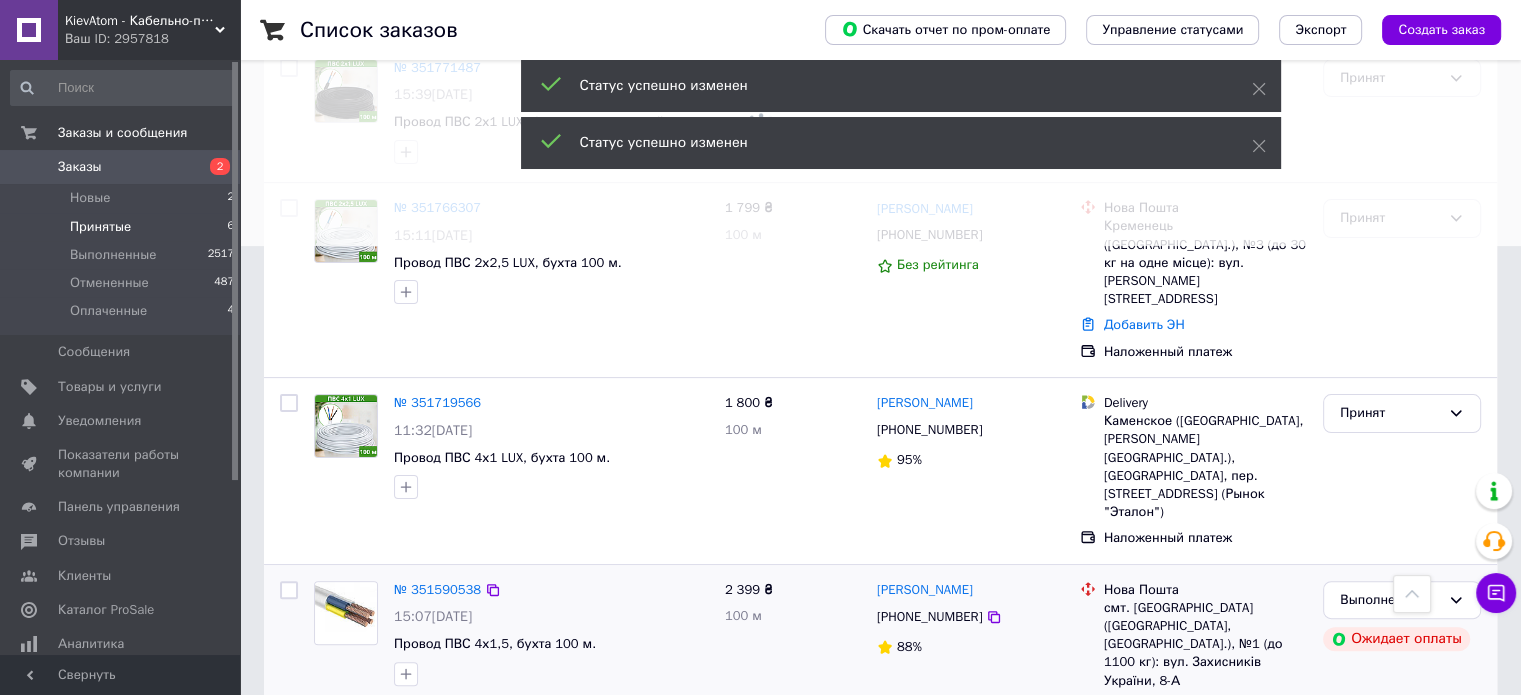 scroll, scrollTop: 345, scrollLeft: 0, axis: vertical 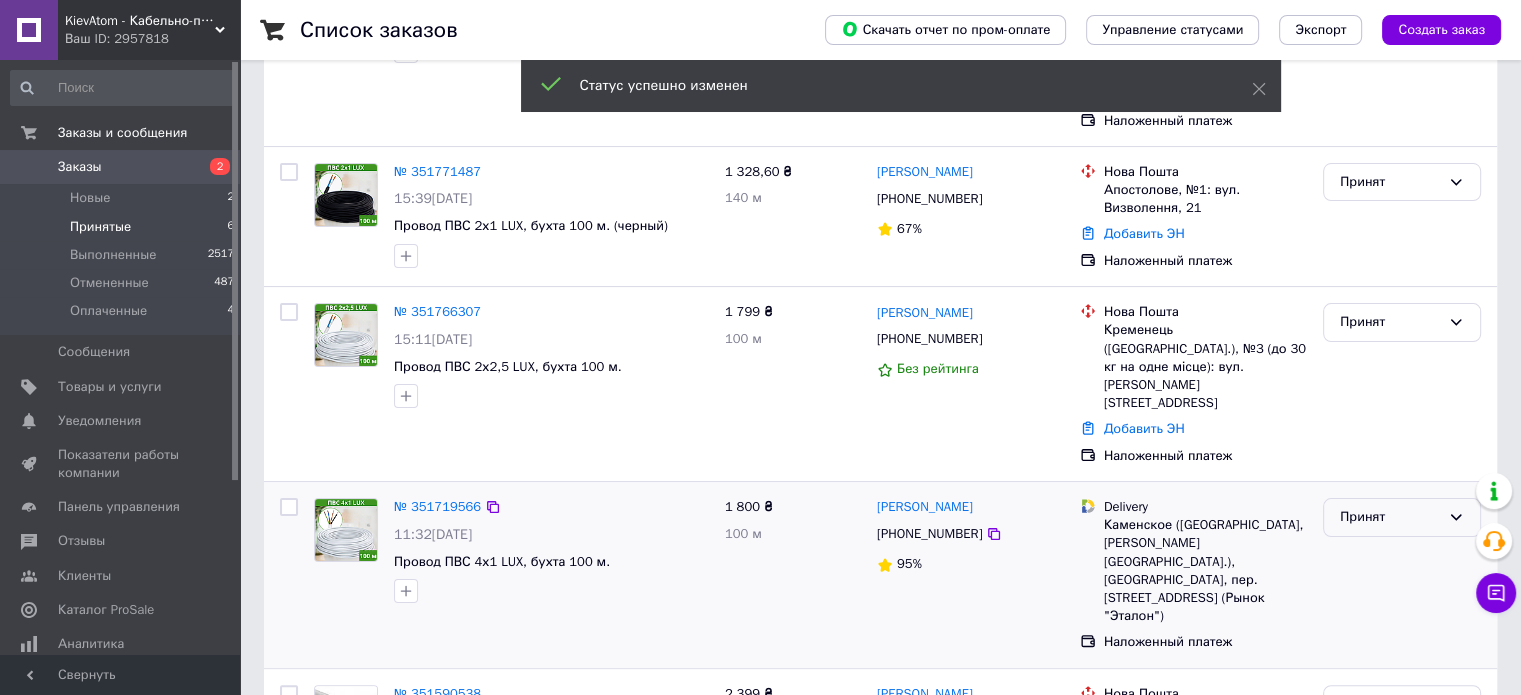 click on "Принят" at bounding box center [1402, 517] 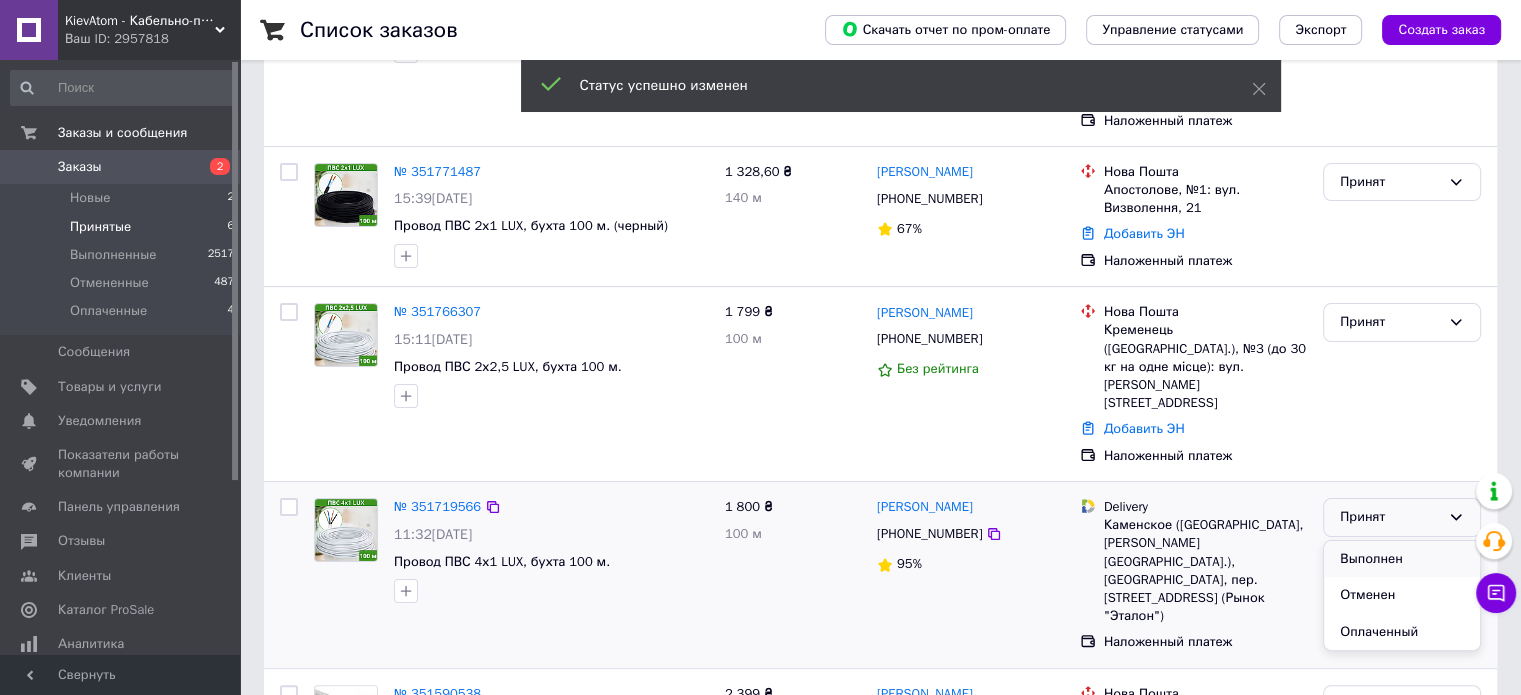 click on "Выполнен" at bounding box center [1402, 559] 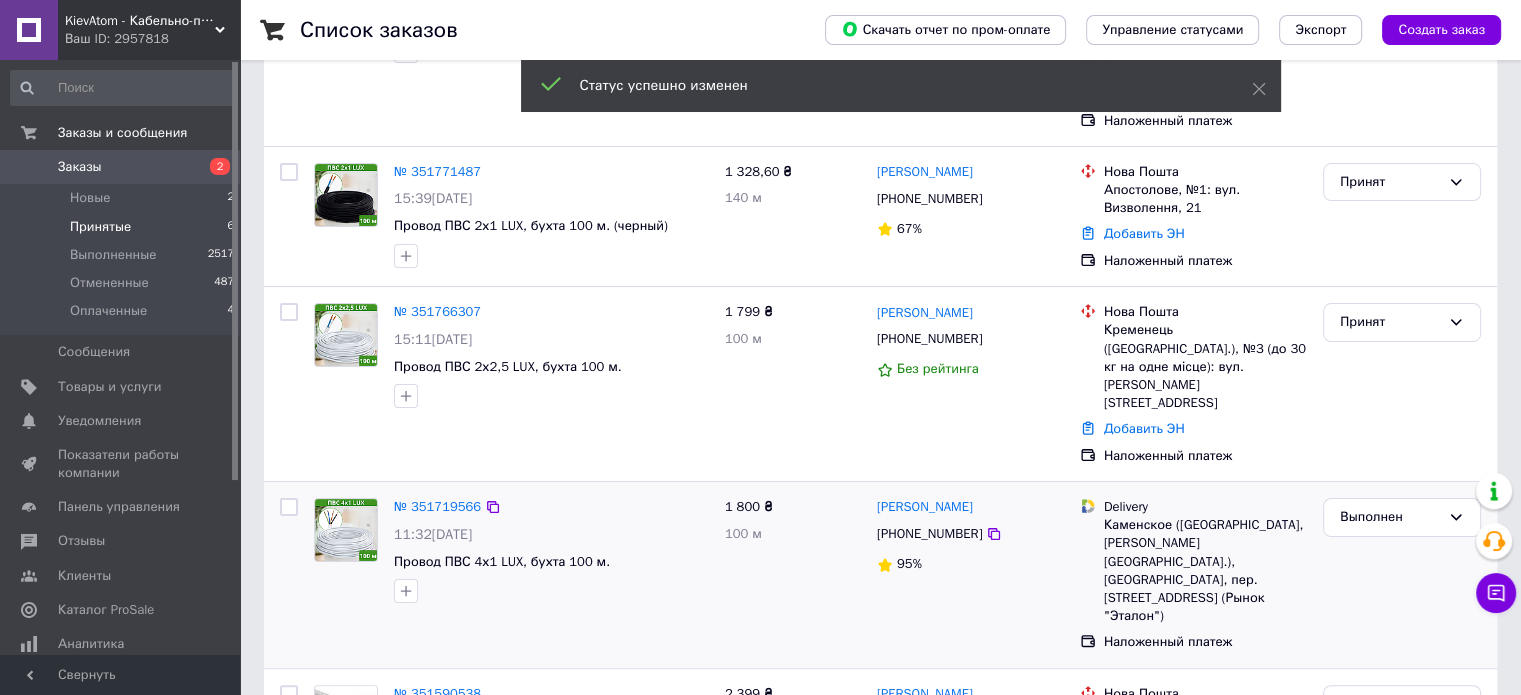 scroll, scrollTop: 245, scrollLeft: 0, axis: vertical 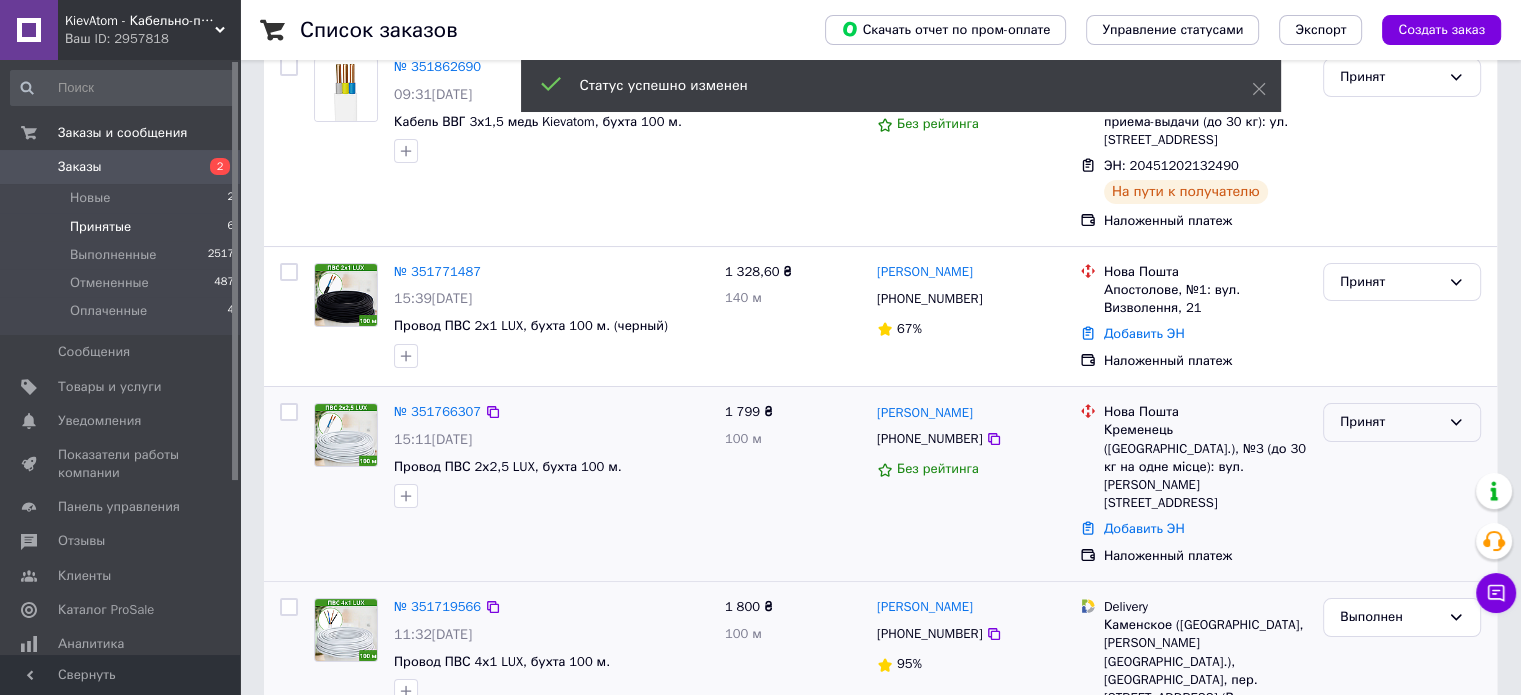 click on "Принят" at bounding box center [1402, 422] 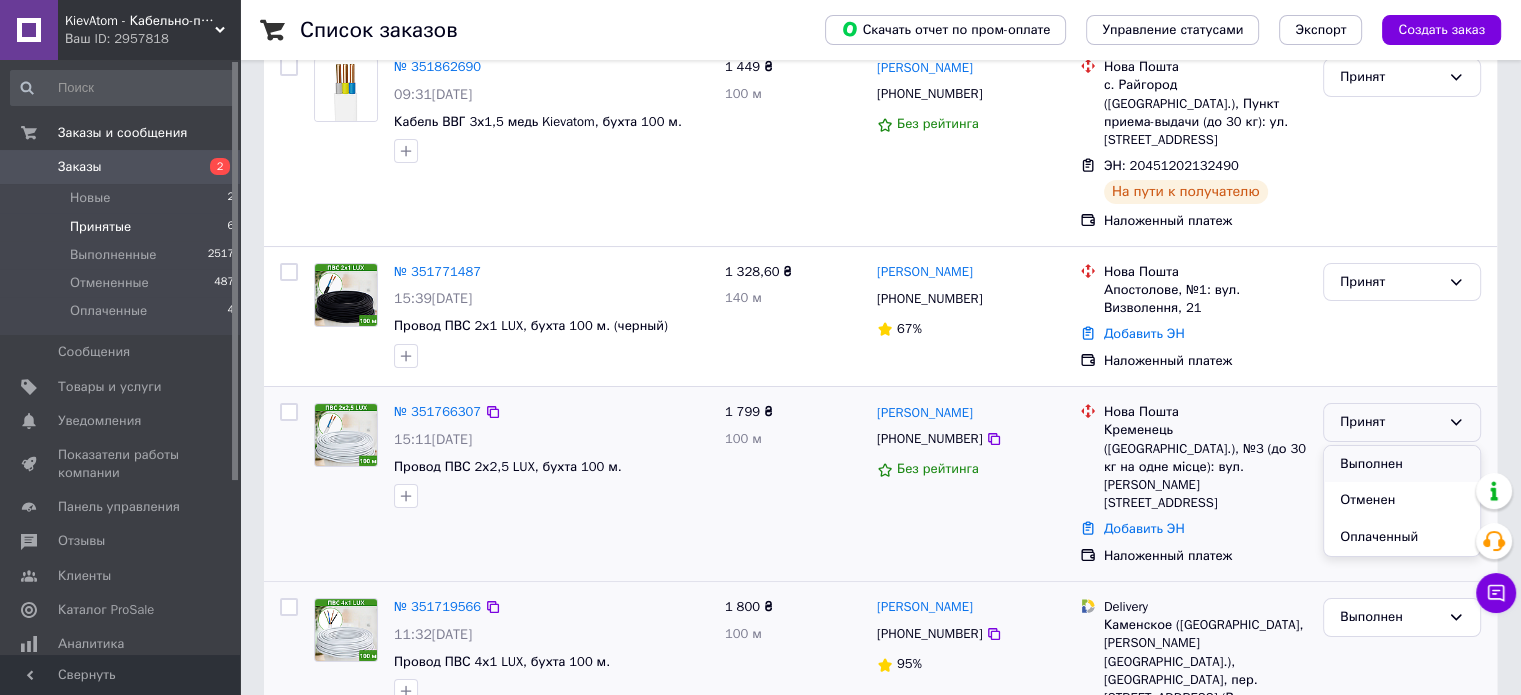 click on "Выполнен" at bounding box center (1402, 464) 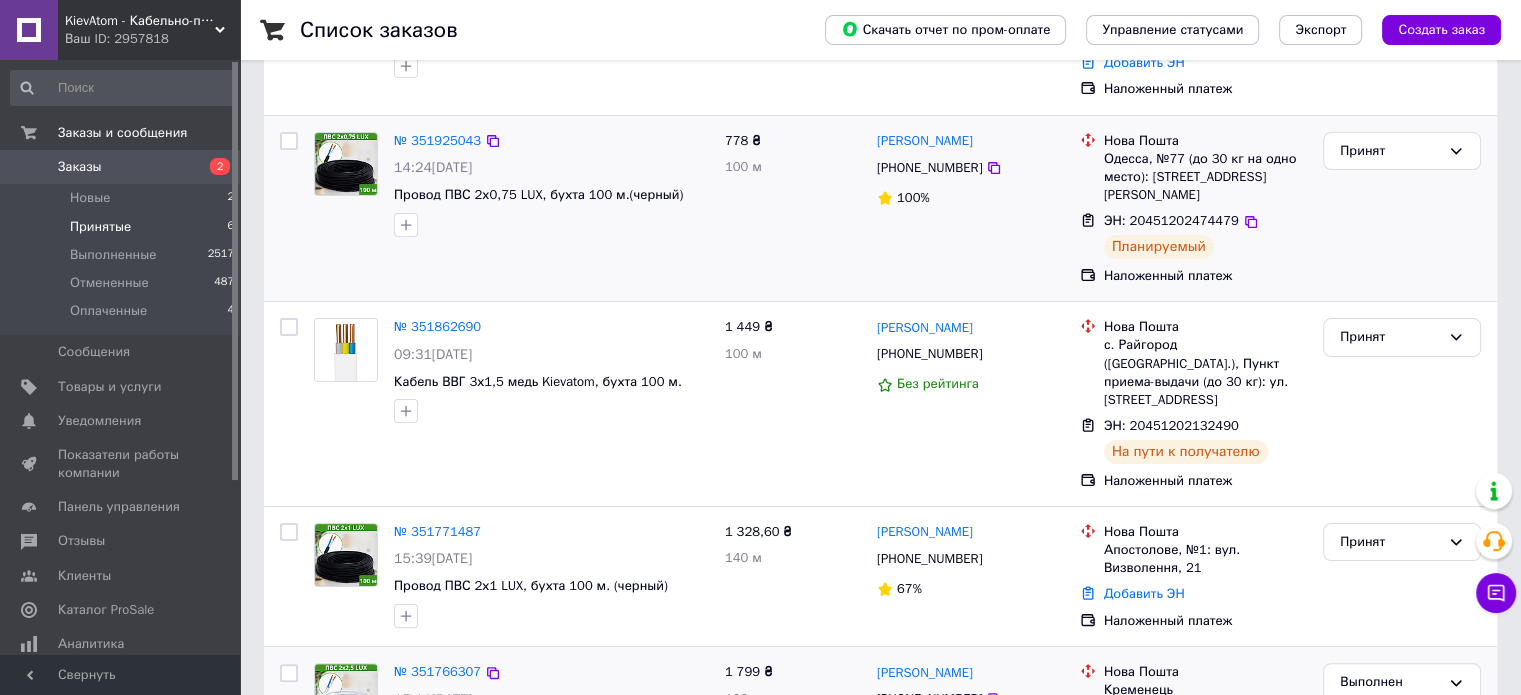 scroll, scrollTop: 445, scrollLeft: 0, axis: vertical 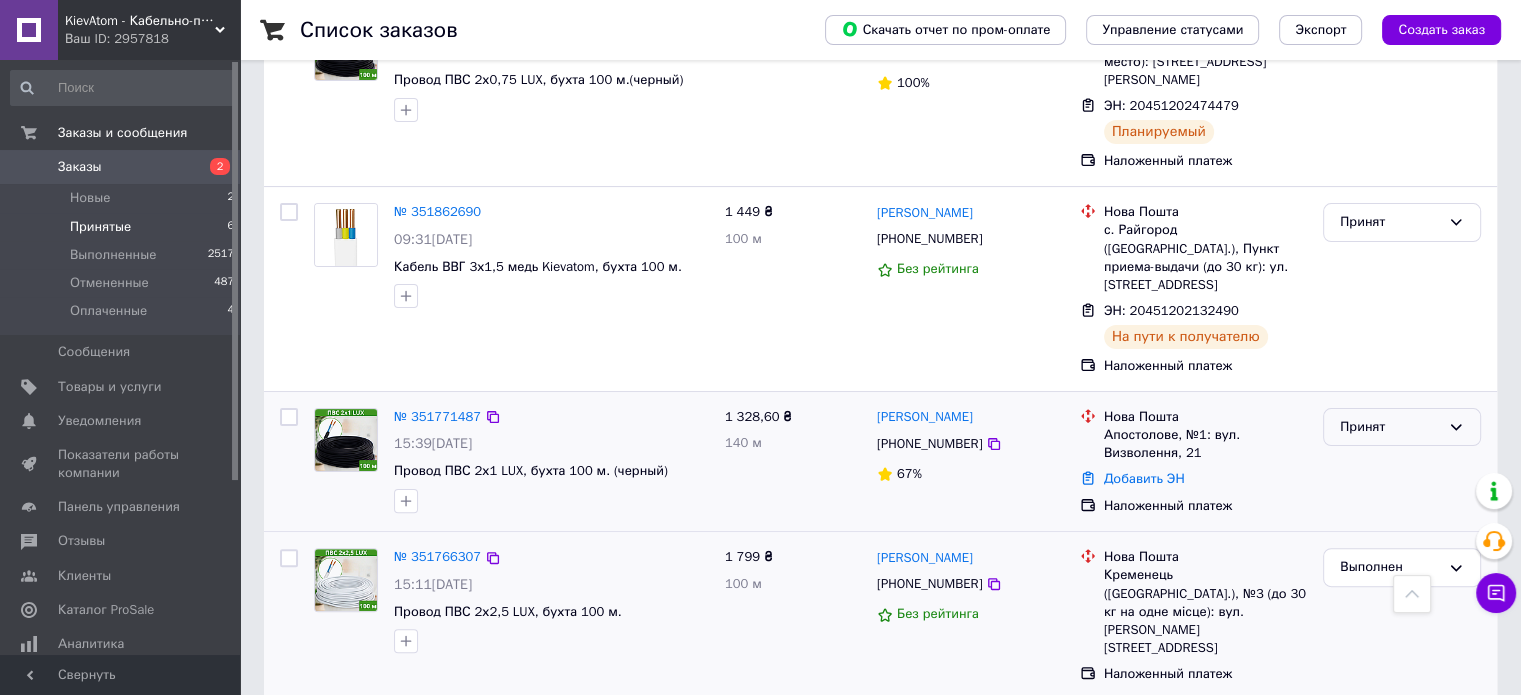 click on "Принят" at bounding box center [1390, 427] 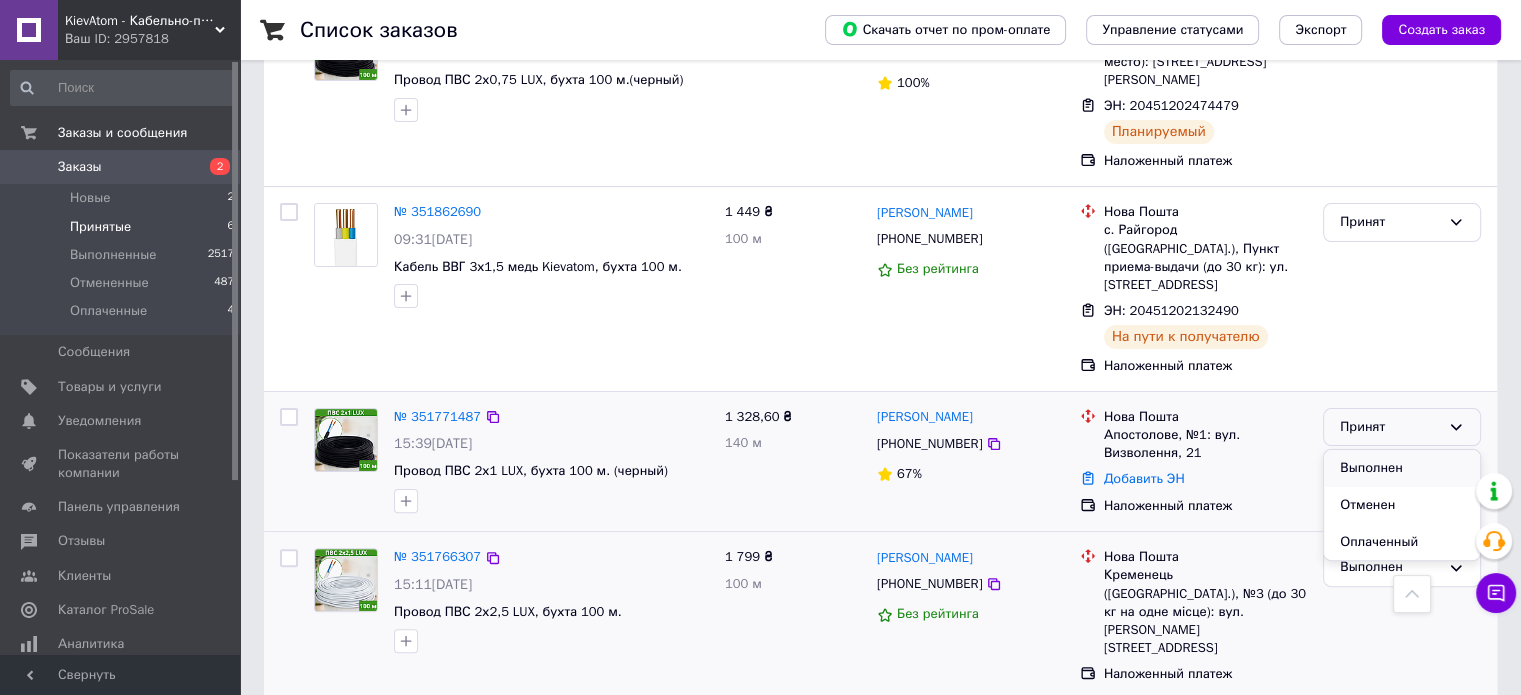 click on "Выполнен" at bounding box center [1402, 468] 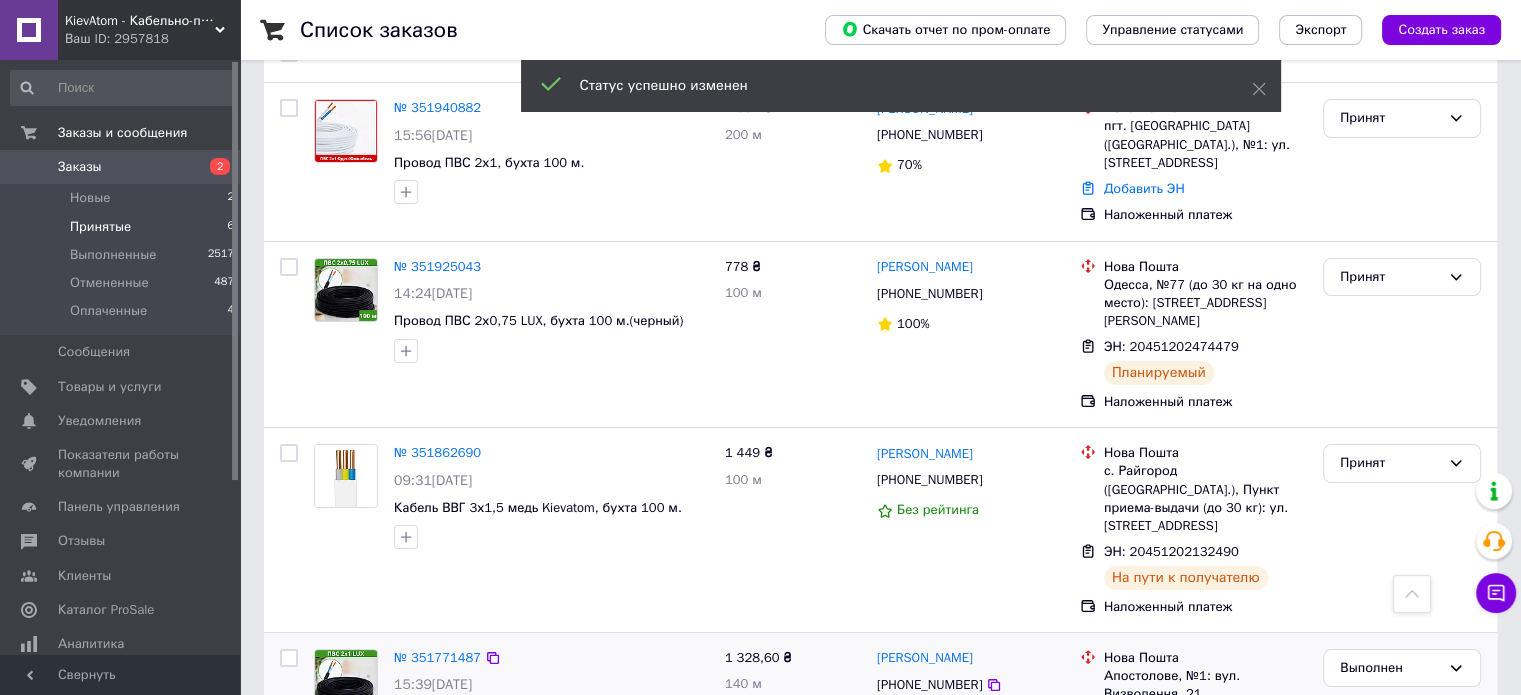 scroll, scrollTop: 45, scrollLeft: 0, axis: vertical 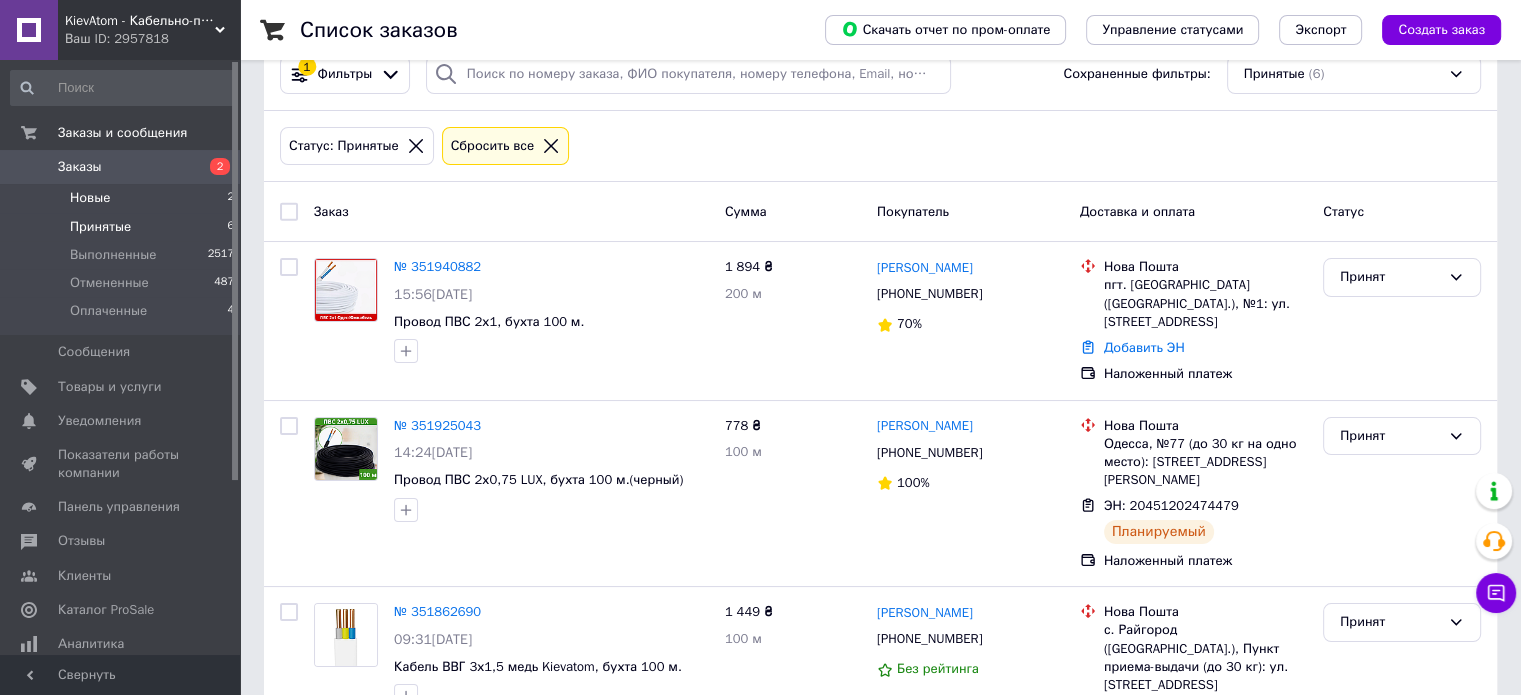 click on "Новые" at bounding box center (90, 198) 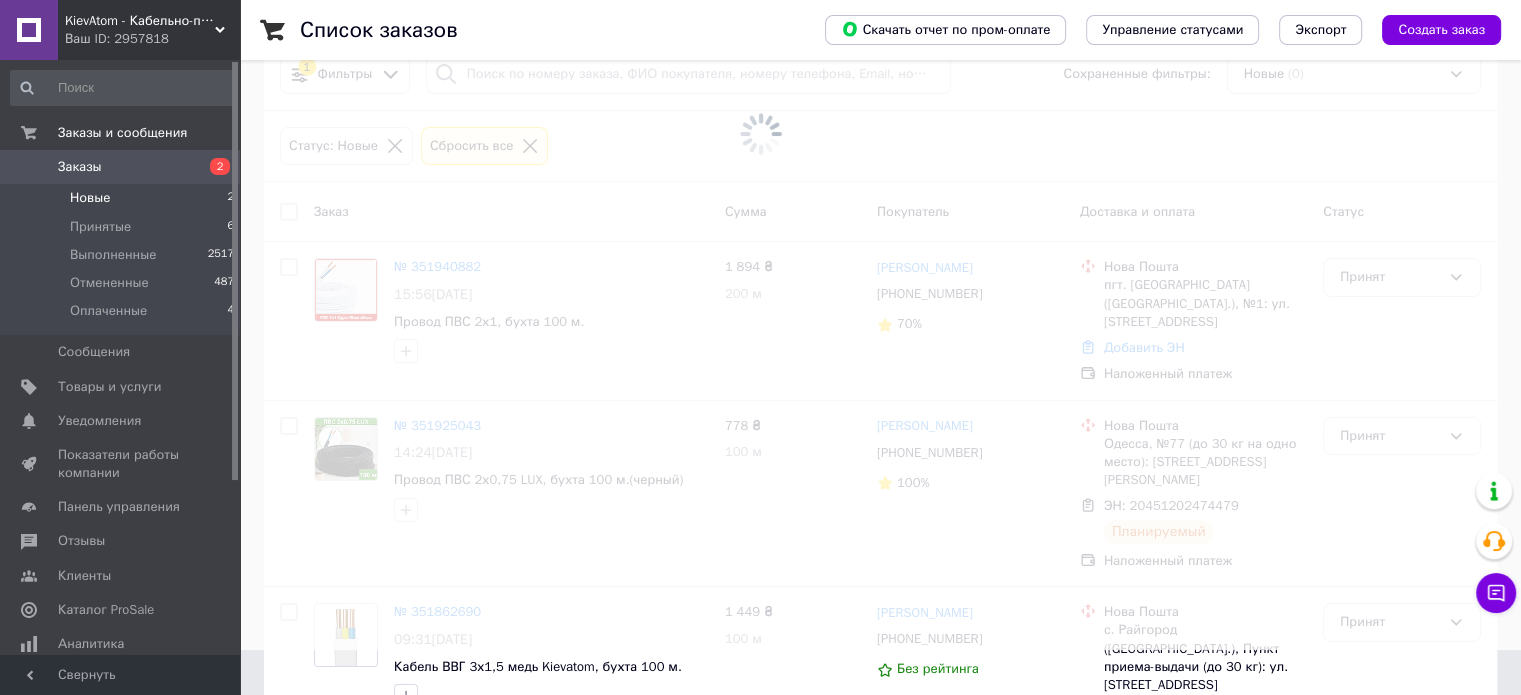 scroll, scrollTop: 0, scrollLeft: 0, axis: both 